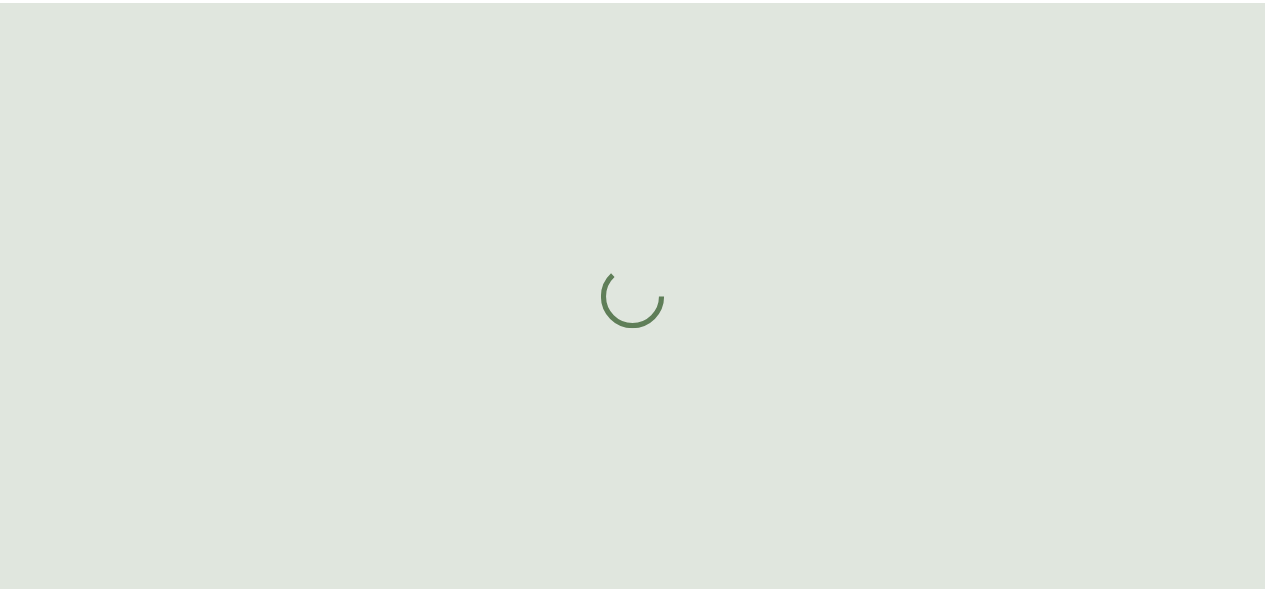 scroll, scrollTop: 0, scrollLeft: 0, axis: both 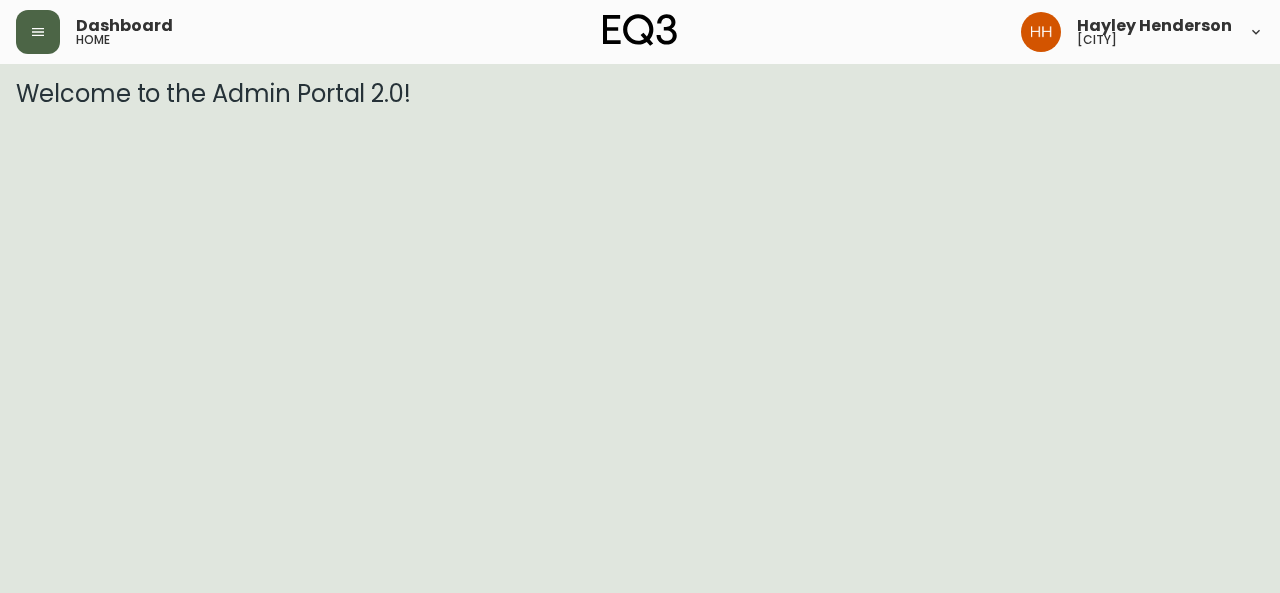 click at bounding box center [38, 32] 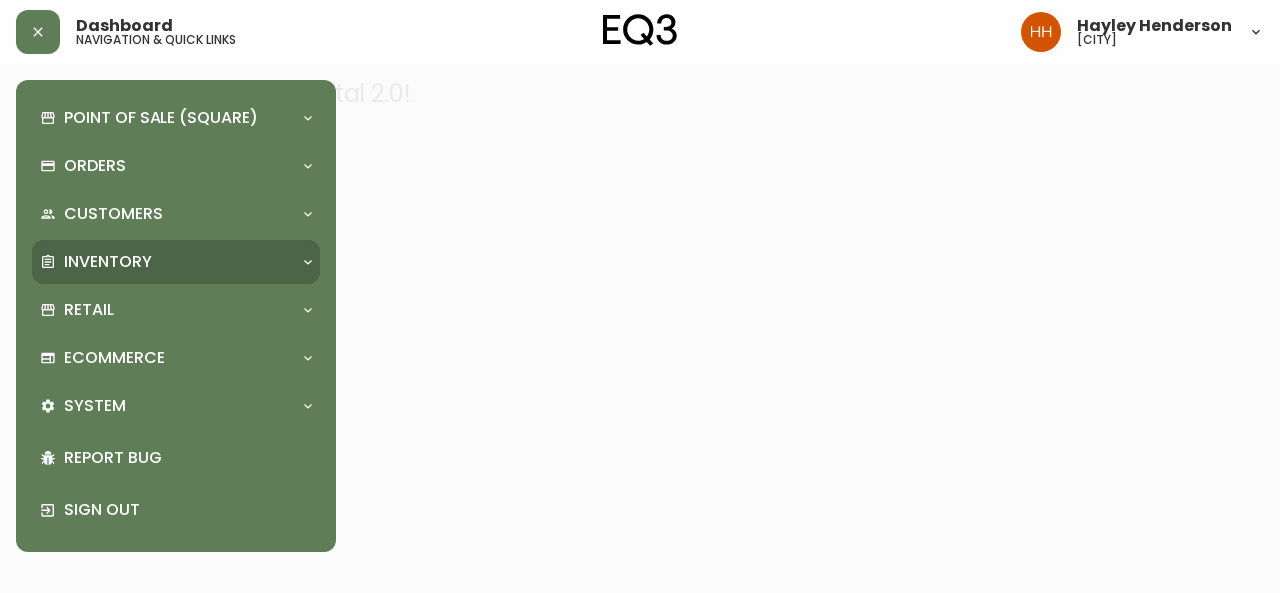 click on "Inventory" at bounding box center [108, 262] 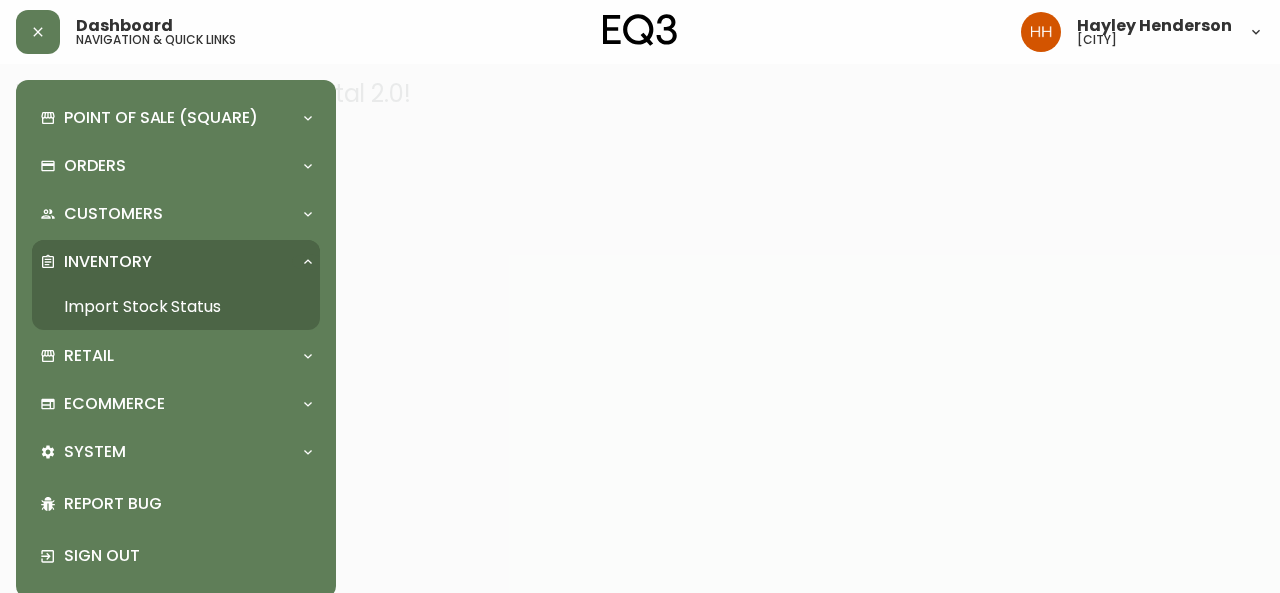 click on "Import Stock Status" at bounding box center (176, 307) 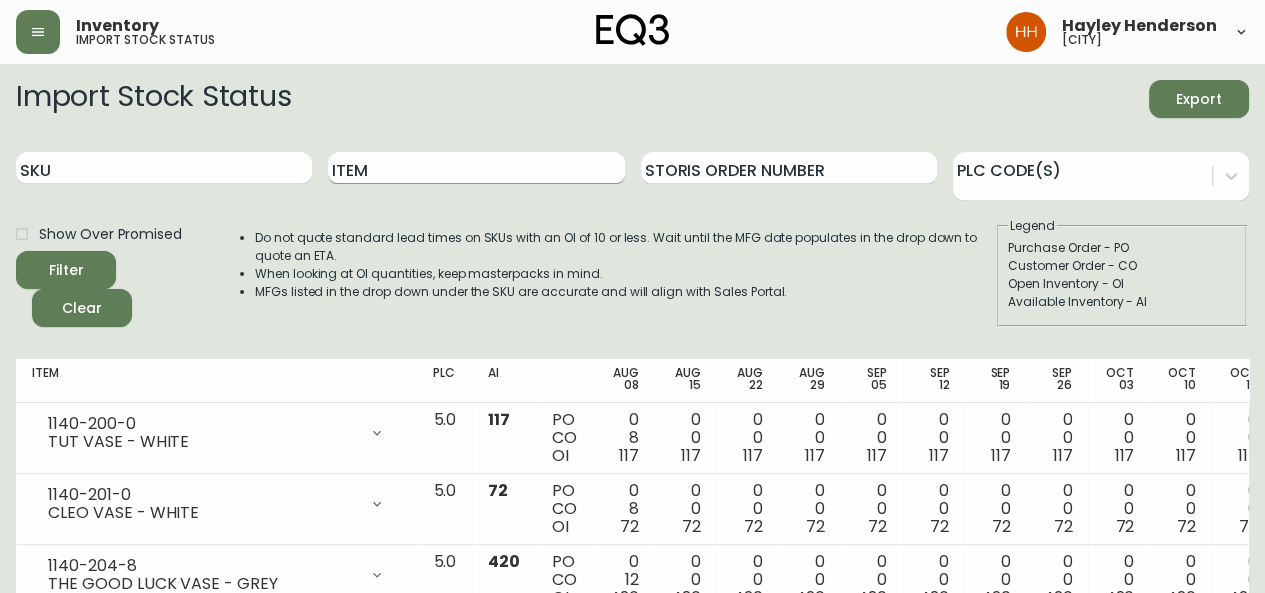 click on "Item" at bounding box center [476, 168] 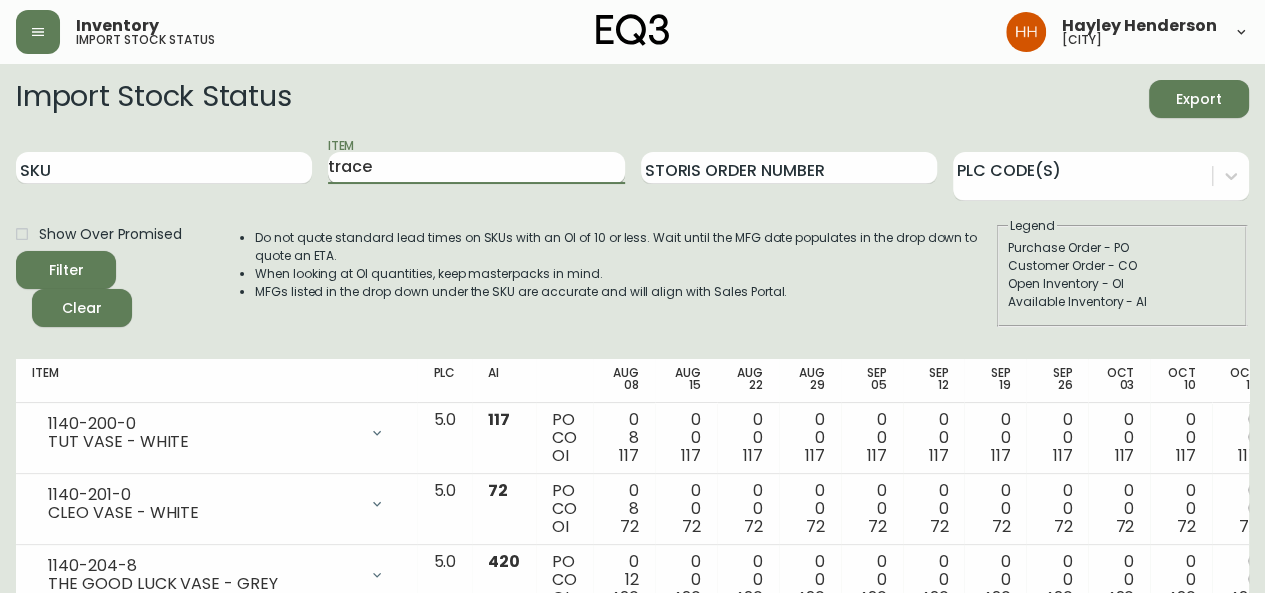 click on "Filter" at bounding box center [66, 270] 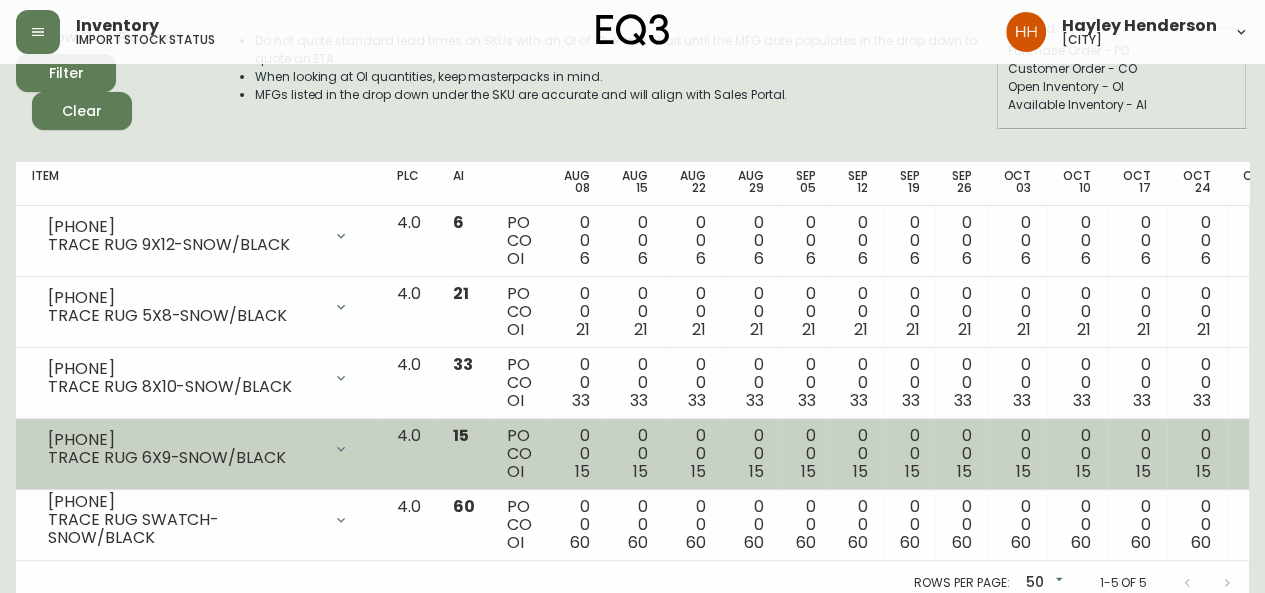 scroll, scrollTop: 222, scrollLeft: 0, axis: vertical 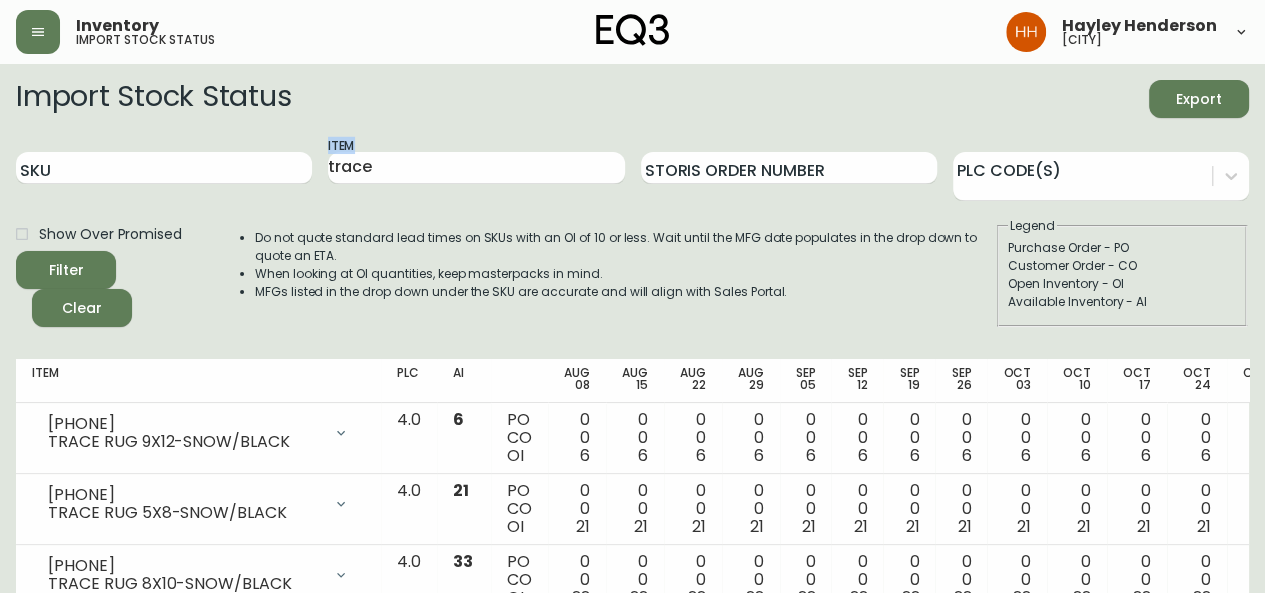 drag, startPoint x: 147, startPoint y: 151, endPoint x: 76, endPoint y: 147, distance: 71.11259 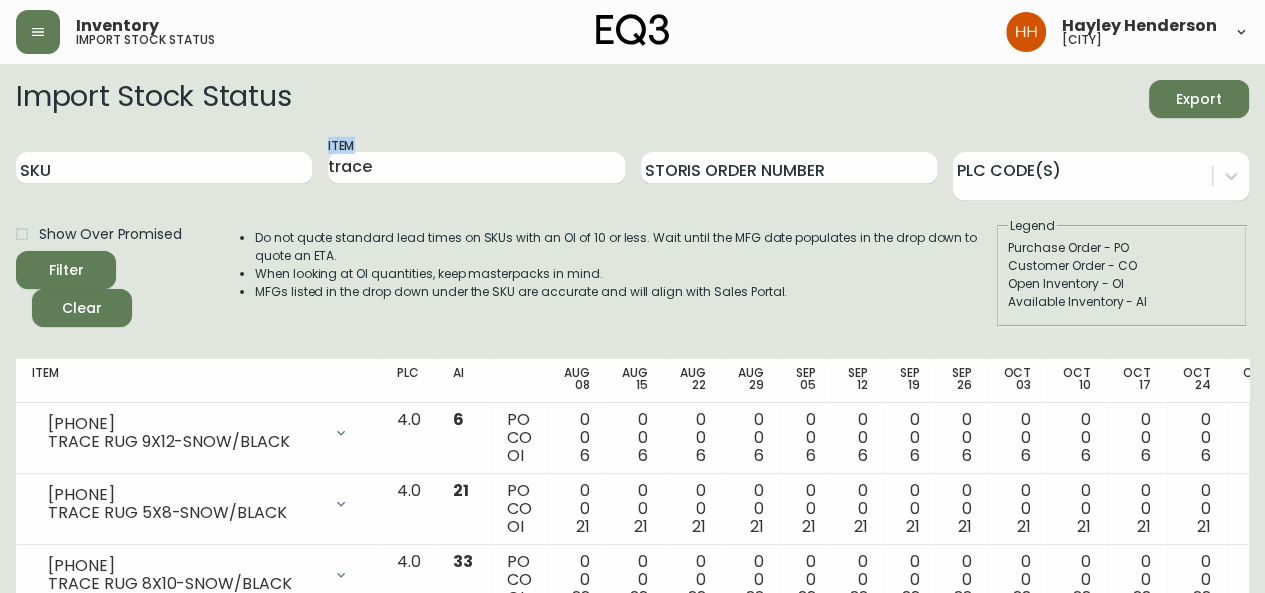 click on "SKU Item trace Storis Order Number PLC Code(s)" at bounding box center [632, 168] 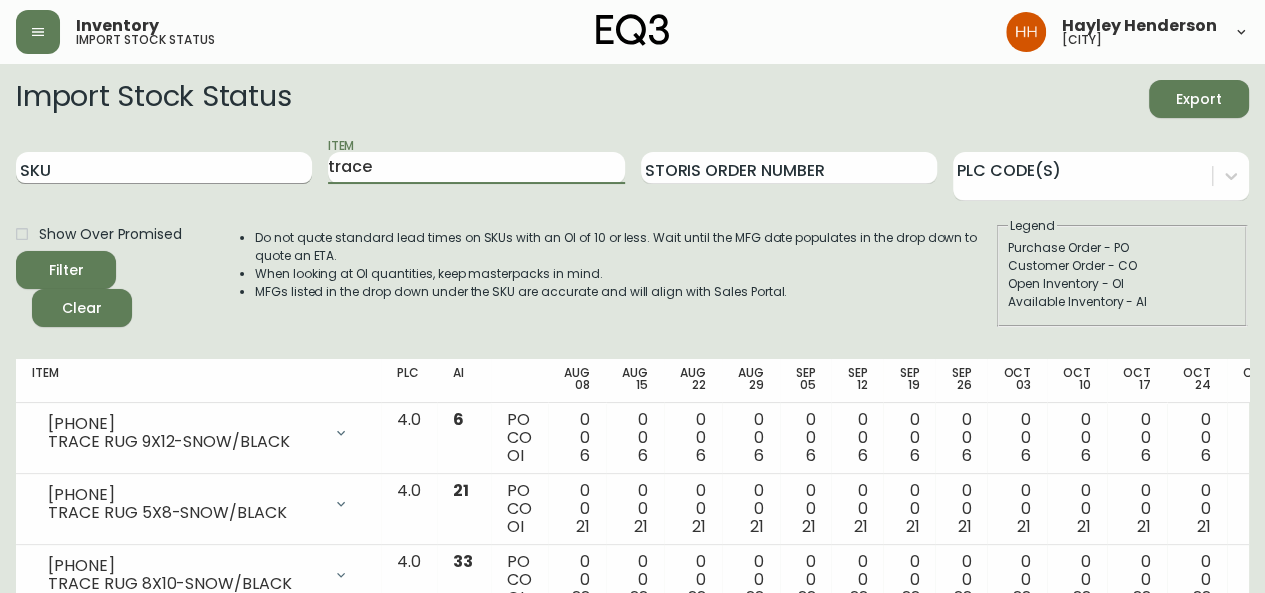 drag, startPoint x: 378, startPoint y: 170, endPoint x: 194, endPoint y: 169, distance: 184.00272 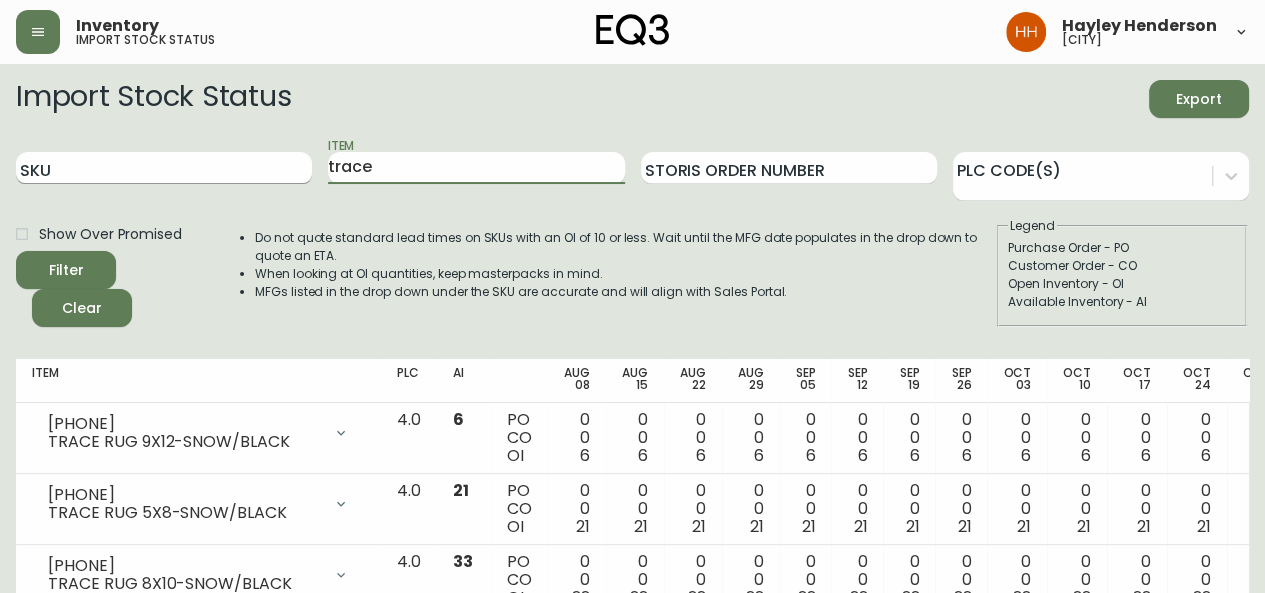 click on "SKU Item trace Storis Order Number PLC Code(s)" at bounding box center (632, 168) 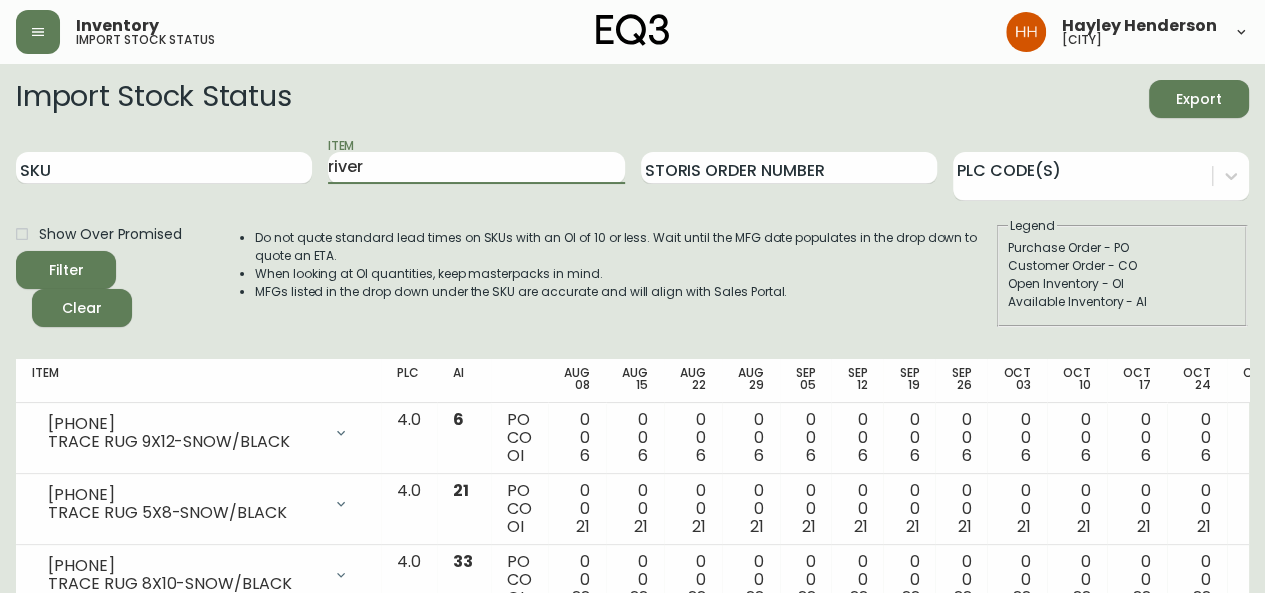 type on "river" 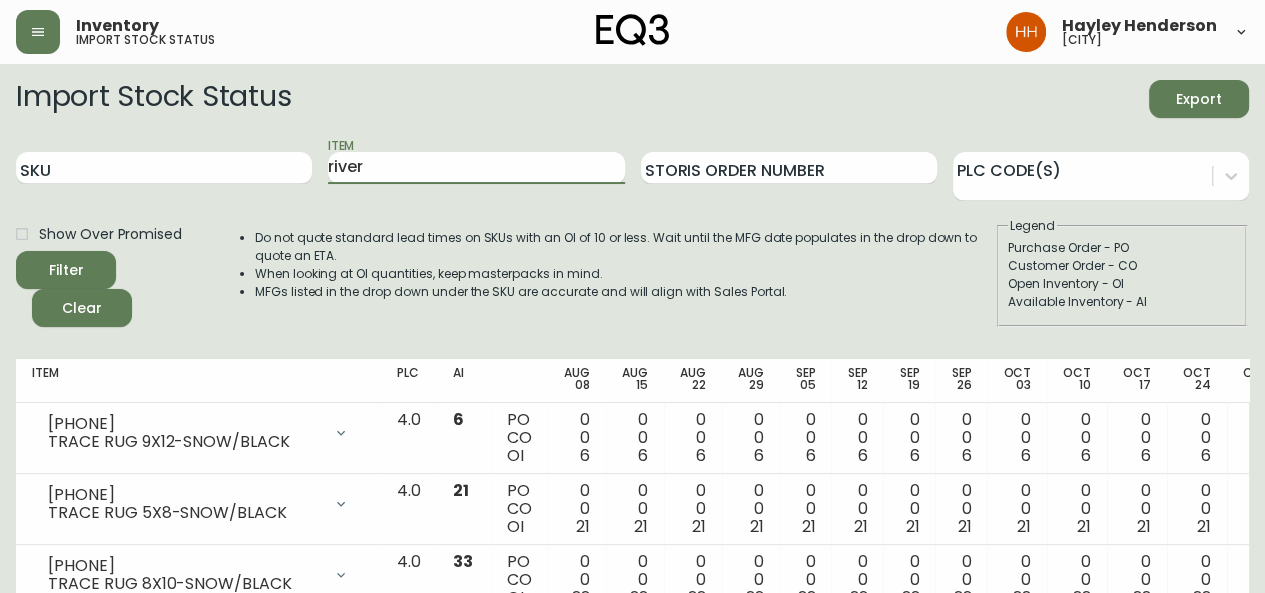 click on "Filter" at bounding box center [66, 270] 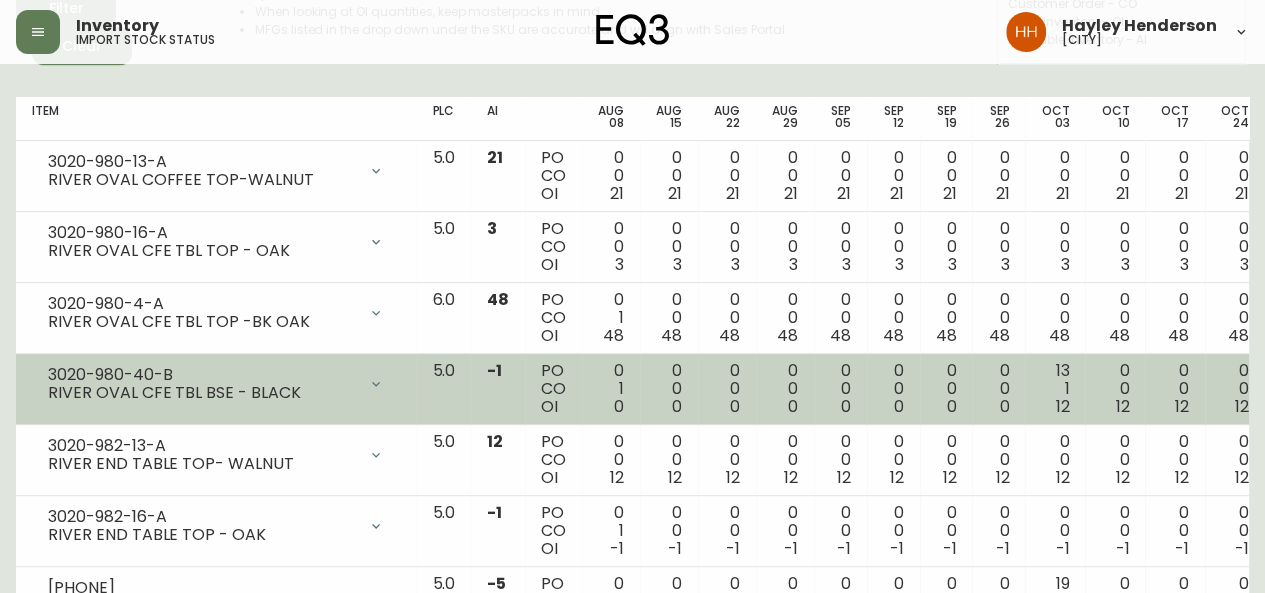 scroll, scrollTop: 300, scrollLeft: 0, axis: vertical 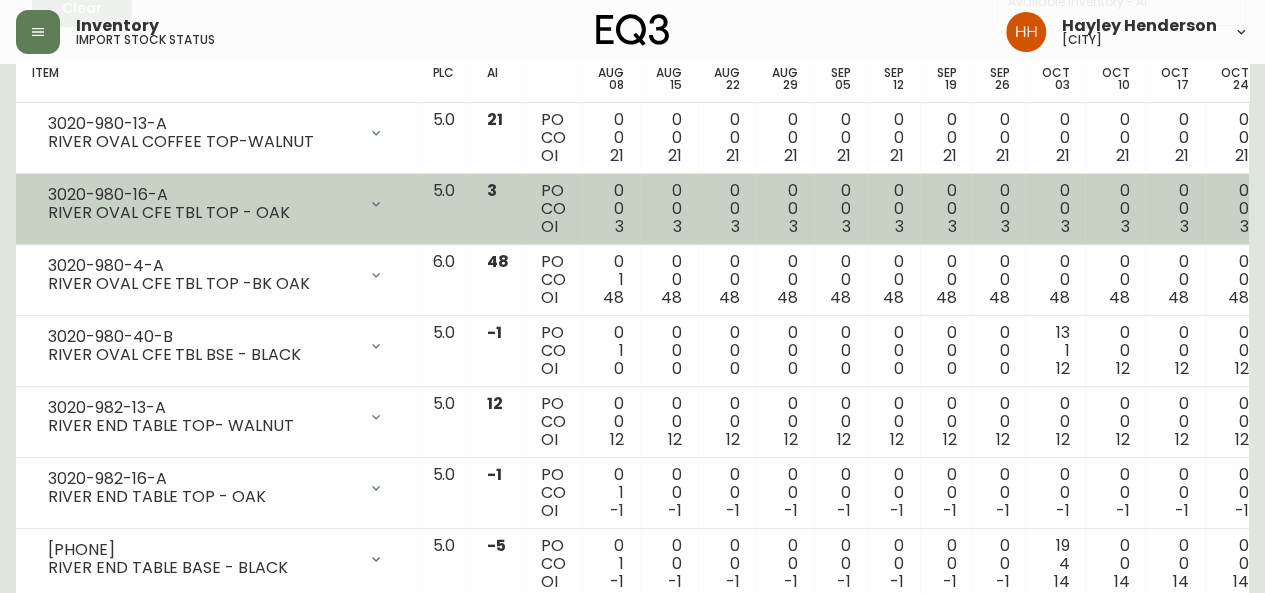 click on "3020-980-16-A" at bounding box center (202, 195) 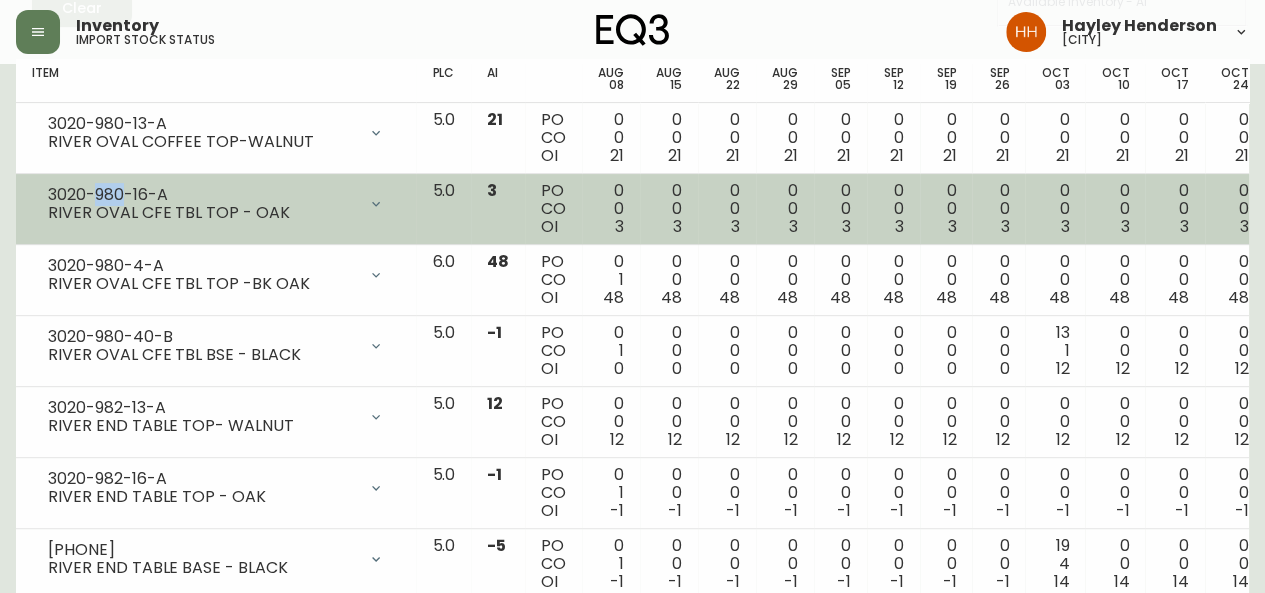 click on "3020-980-16-A" at bounding box center (202, 195) 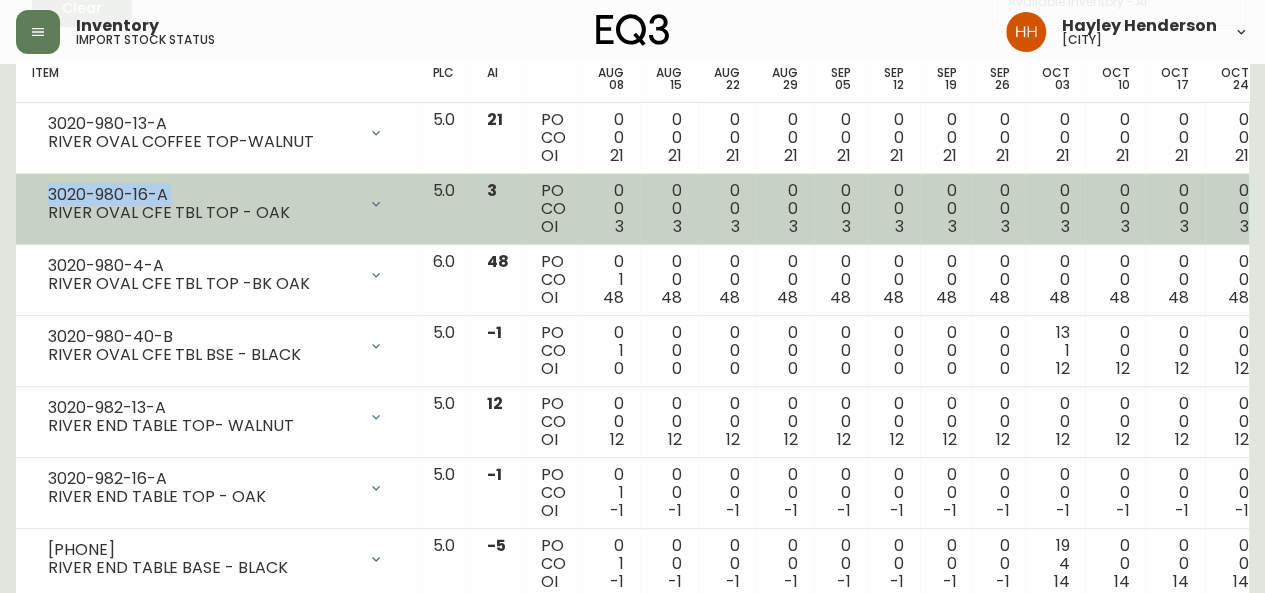 click on "3020-980-16-A" at bounding box center (202, 195) 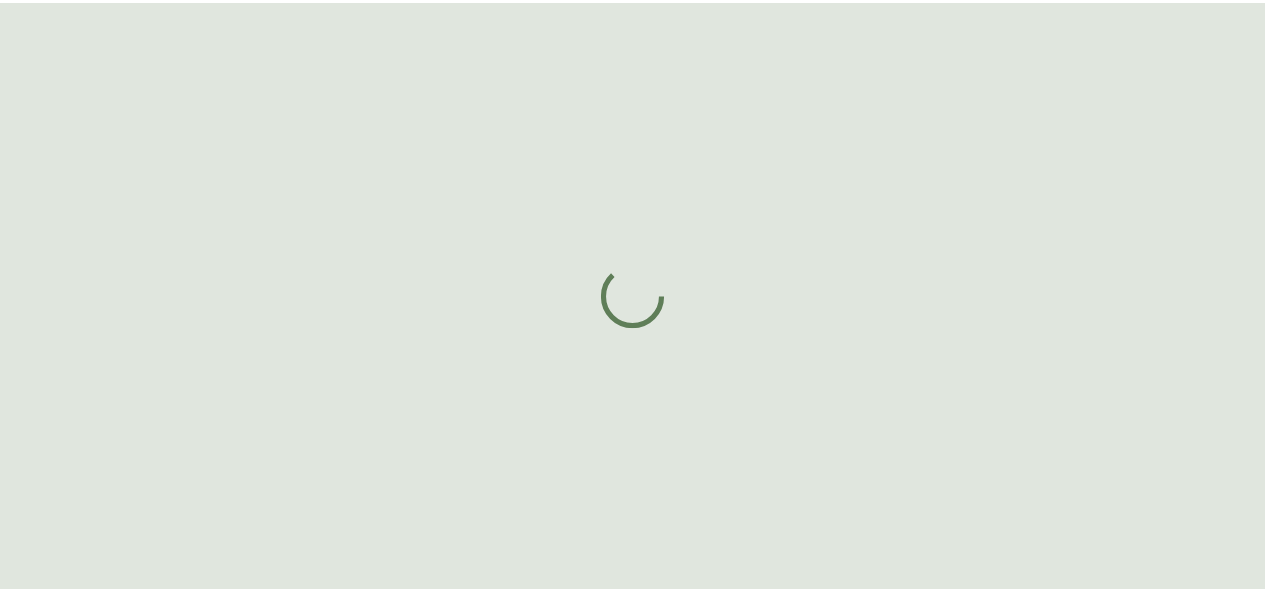 scroll, scrollTop: 0, scrollLeft: 0, axis: both 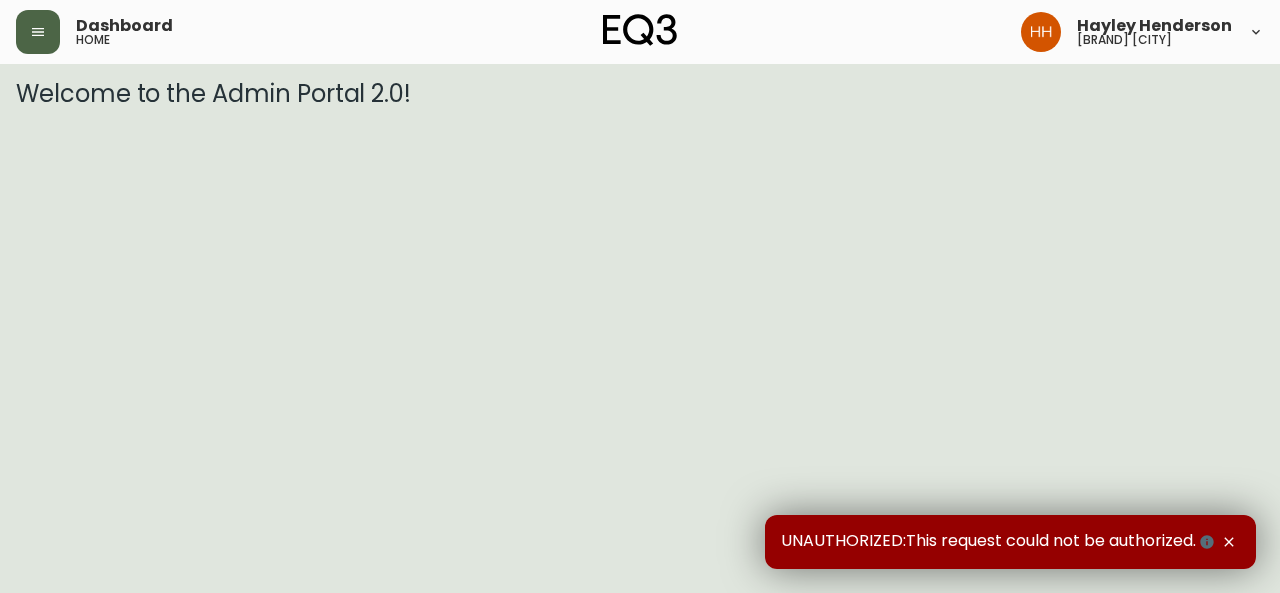 click at bounding box center (38, 32) 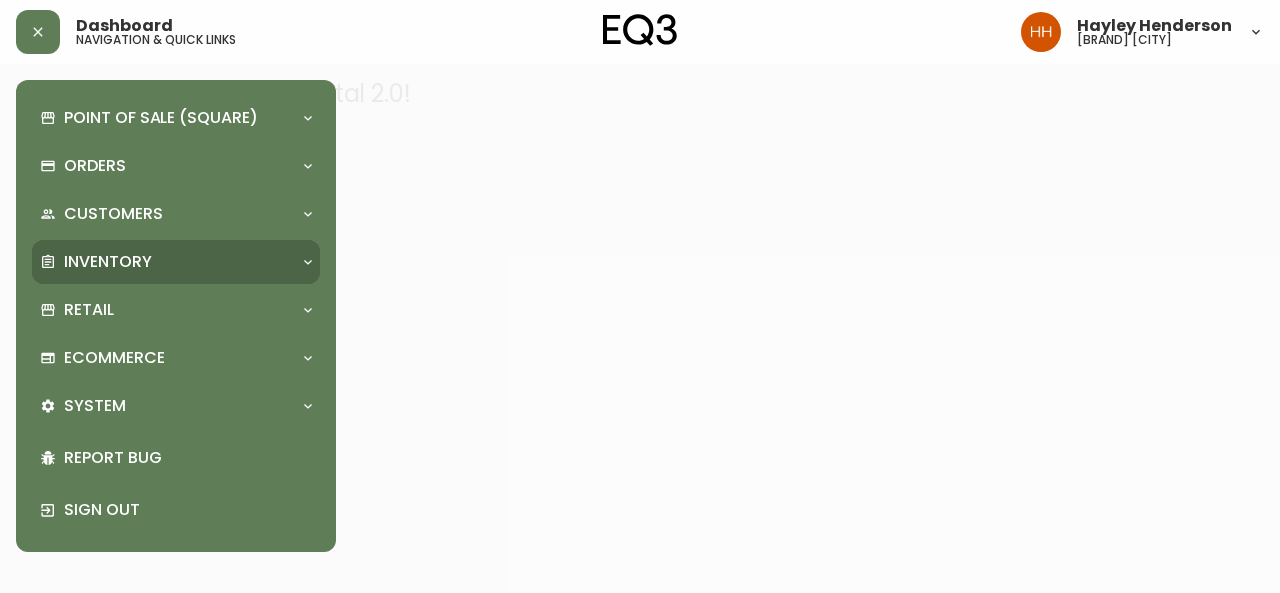 click on "Inventory" at bounding box center (108, 262) 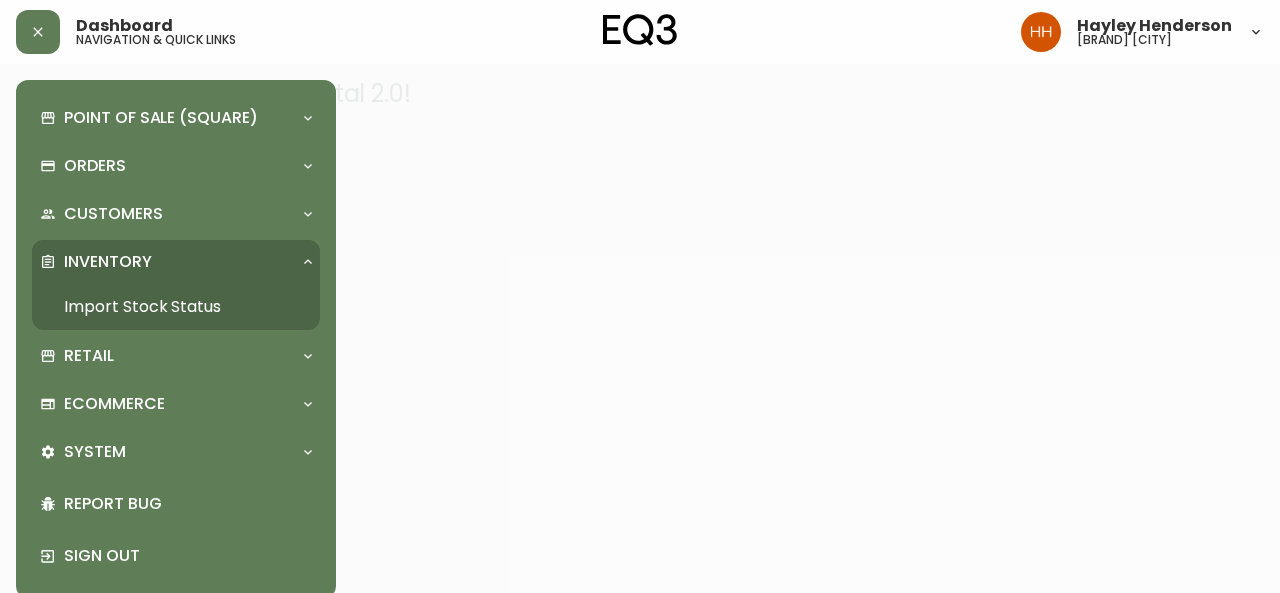 click on "Import Stock Status" at bounding box center (176, 307) 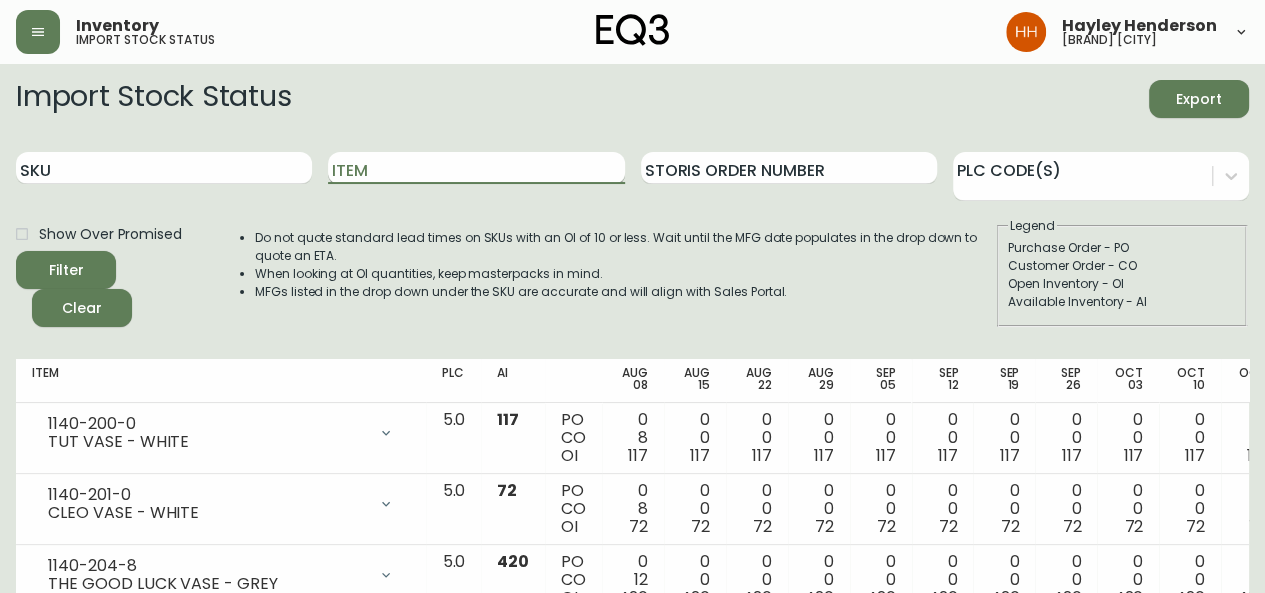 click on "Item" at bounding box center [476, 168] 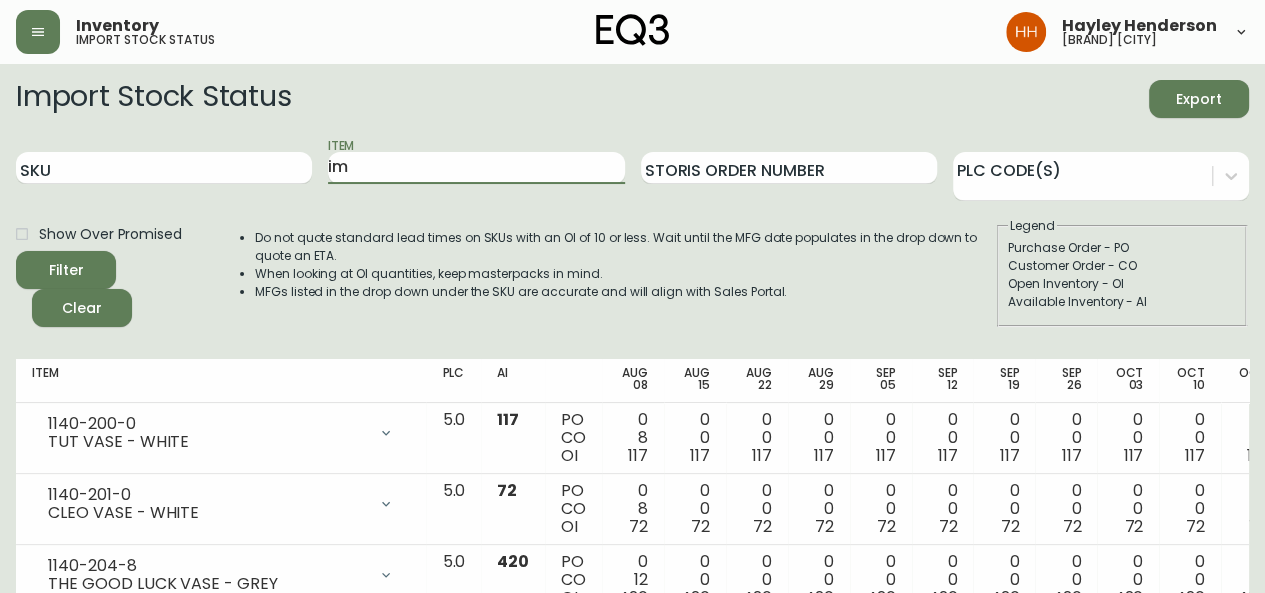 type on "i" 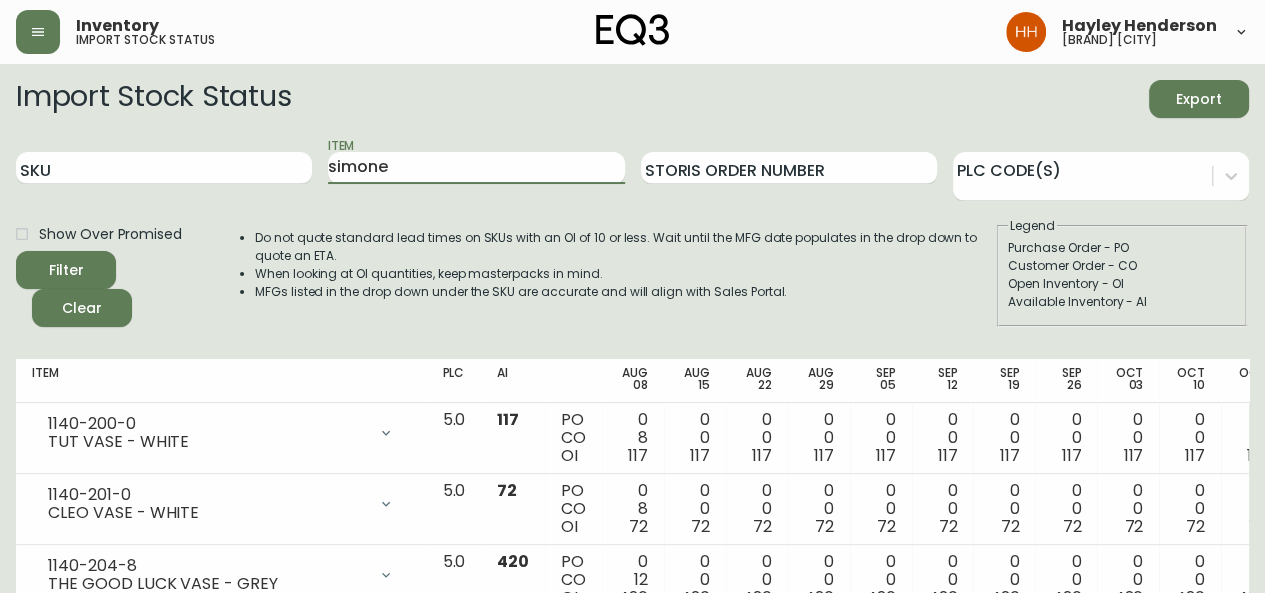 type on "simone" 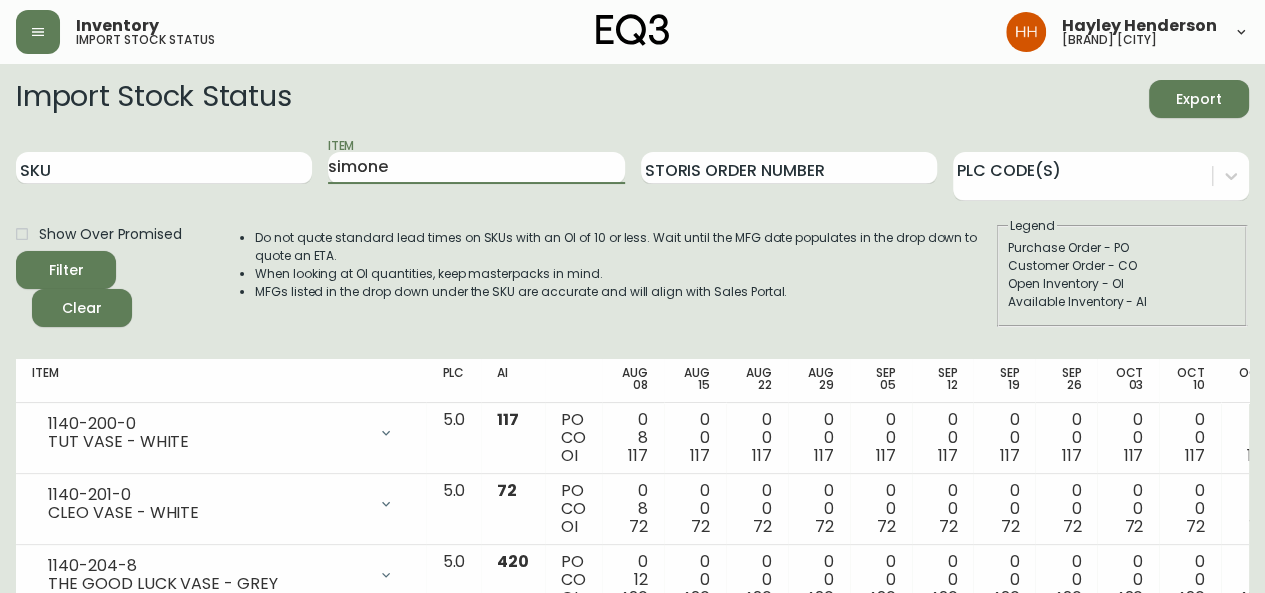 click on "Filter" at bounding box center (66, 270) 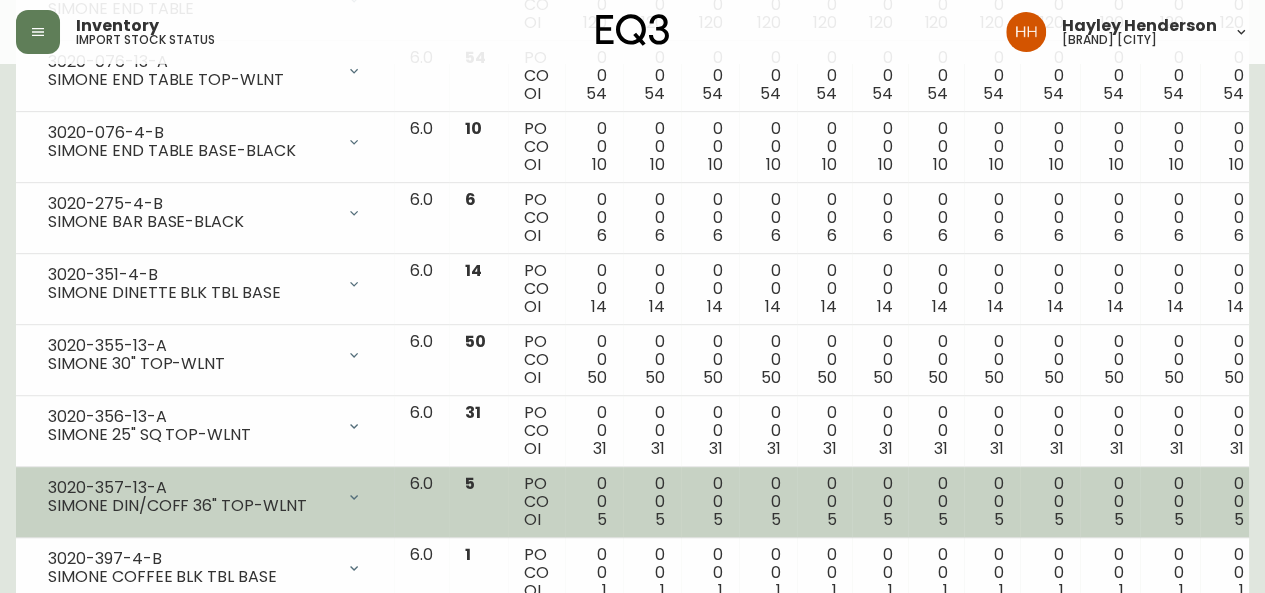 scroll, scrollTop: 405, scrollLeft: 0, axis: vertical 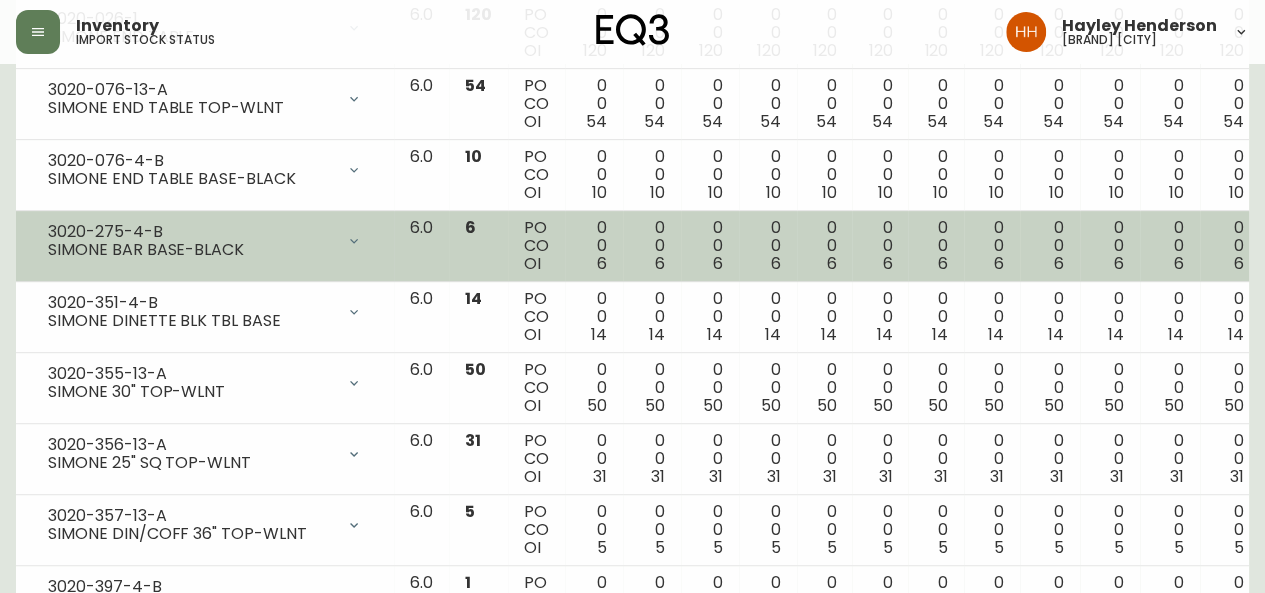 click on "SIMONE BAR BASE-BLACK" at bounding box center (191, 250) 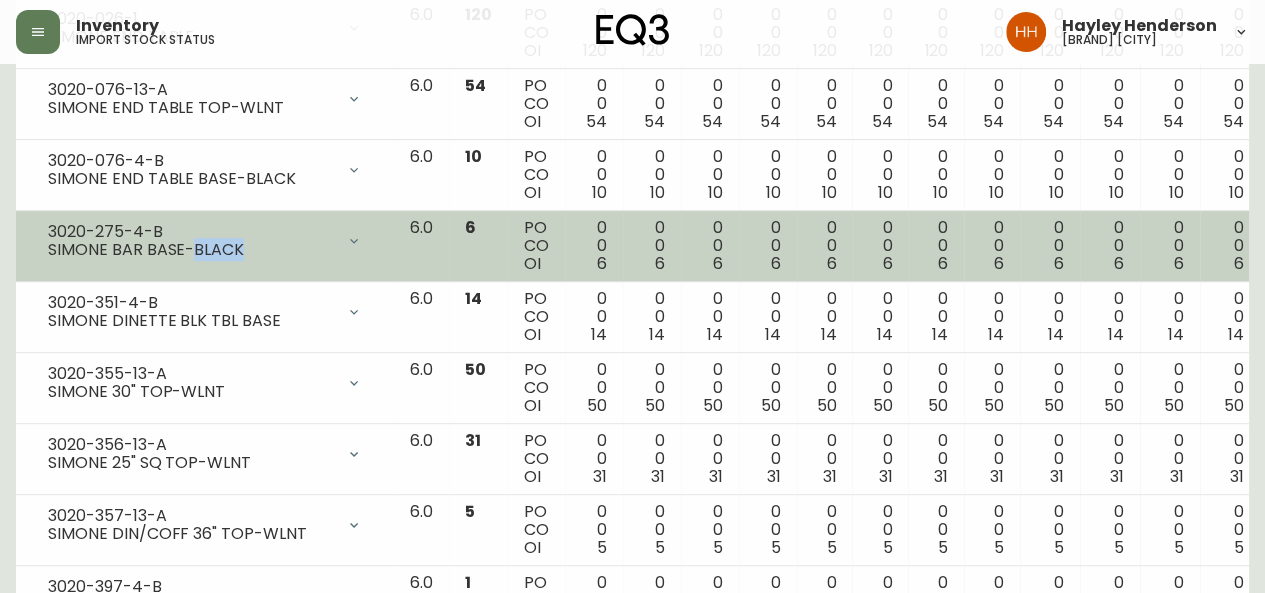 click on "SIMONE BAR BASE-BLACK" at bounding box center [191, 250] 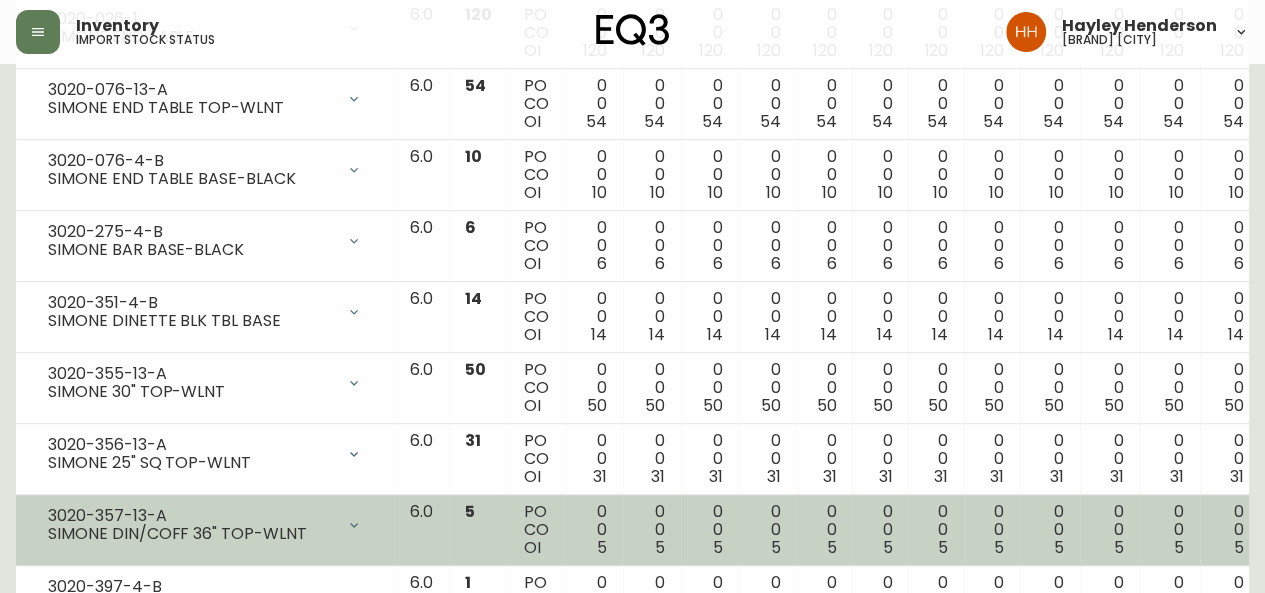 click on "SIMONE DIN/COFF 36" TOP-WLNT" at bounding box center [191, 534] 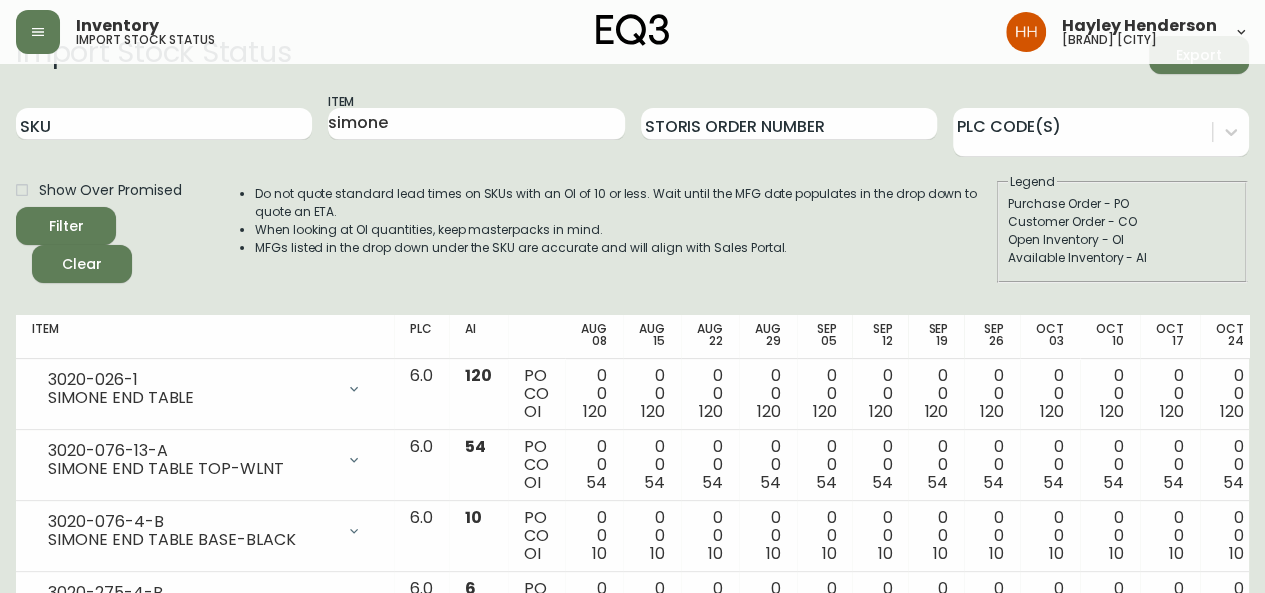 scroll, scrollTop: 0, scrollLeft: 0, axis: both 